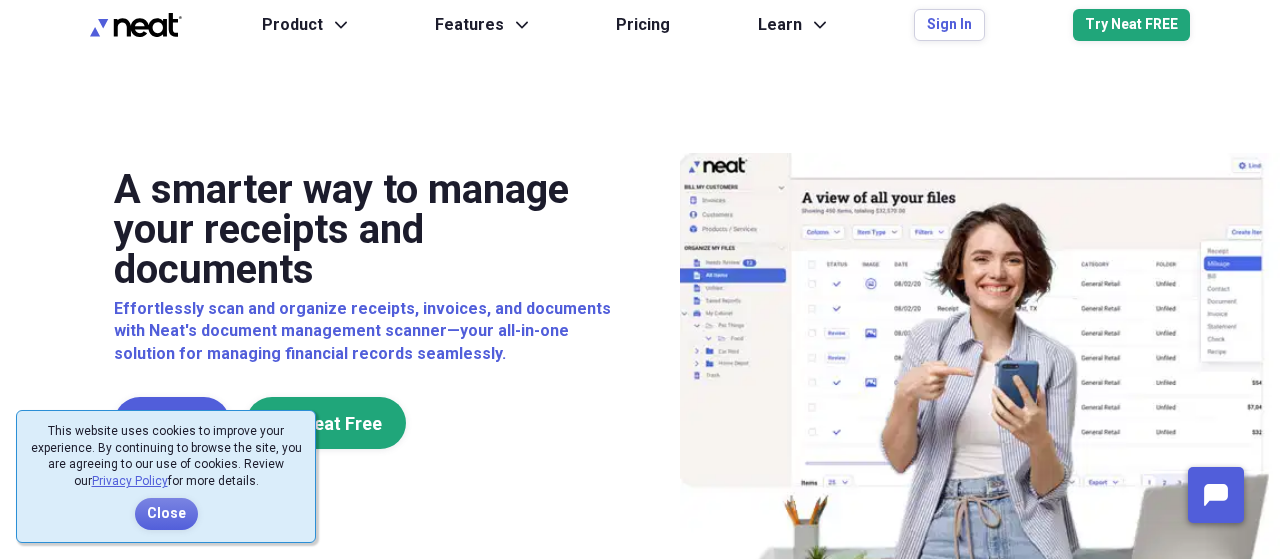 scroll, scrollTop: 0, scrollLeft: 0, axis: both 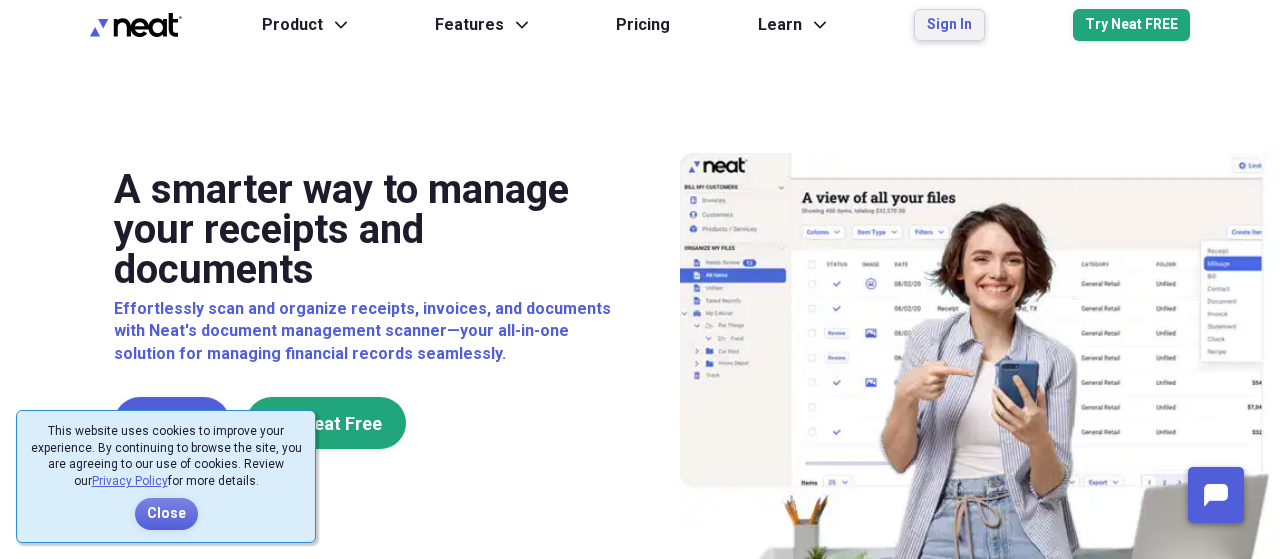 click on "Sign In" at bounding box center (949, 25) 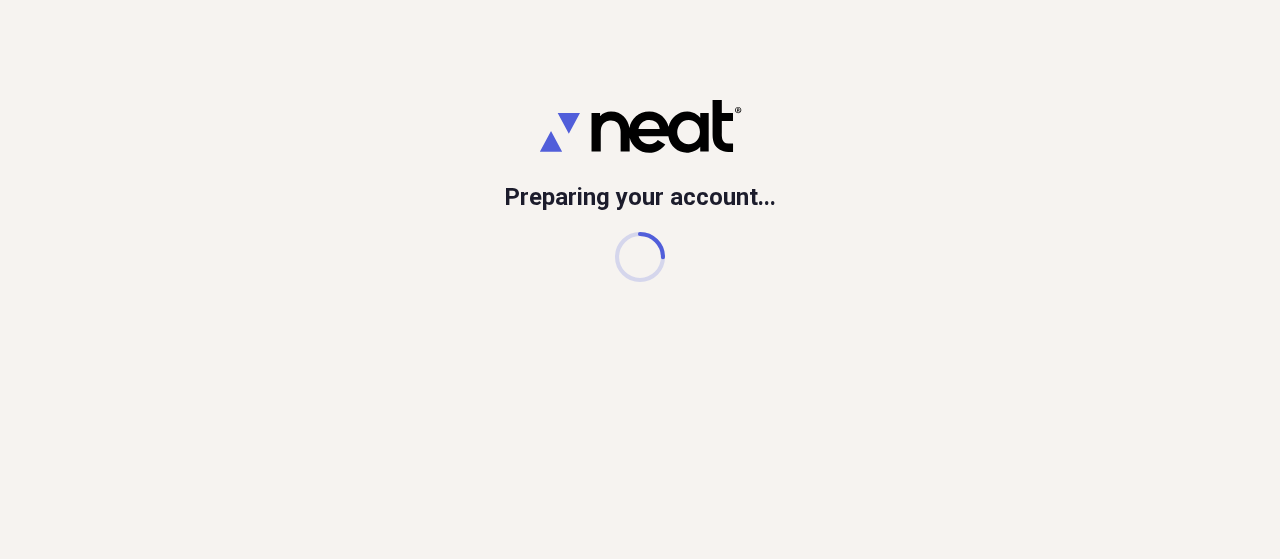 scroll, scrollTop: 0, scrollLeft: 0, axis: both 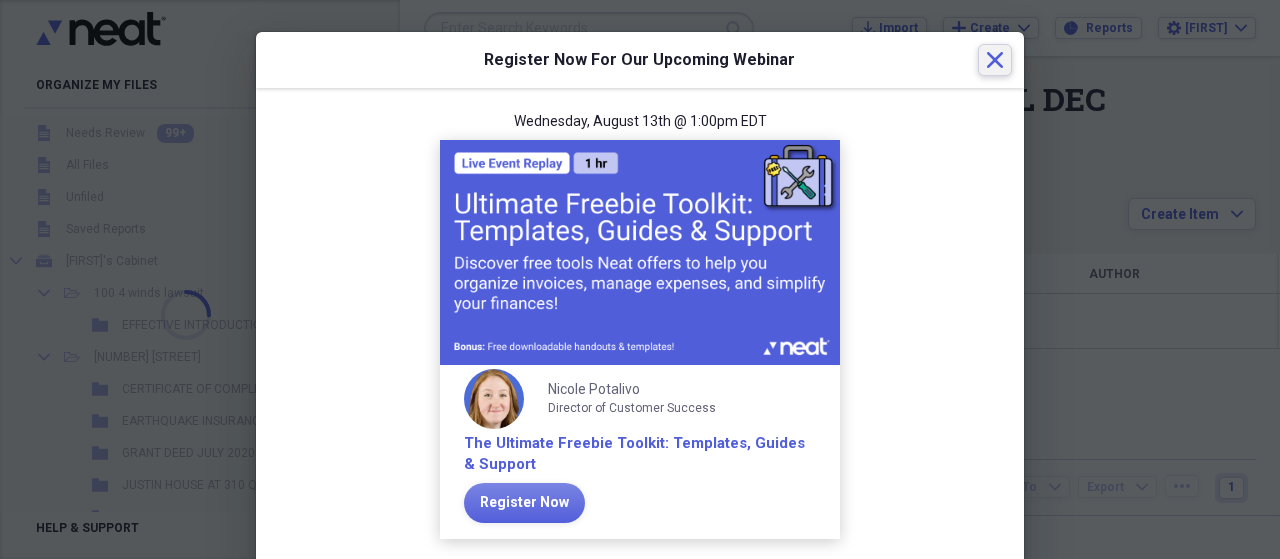 click 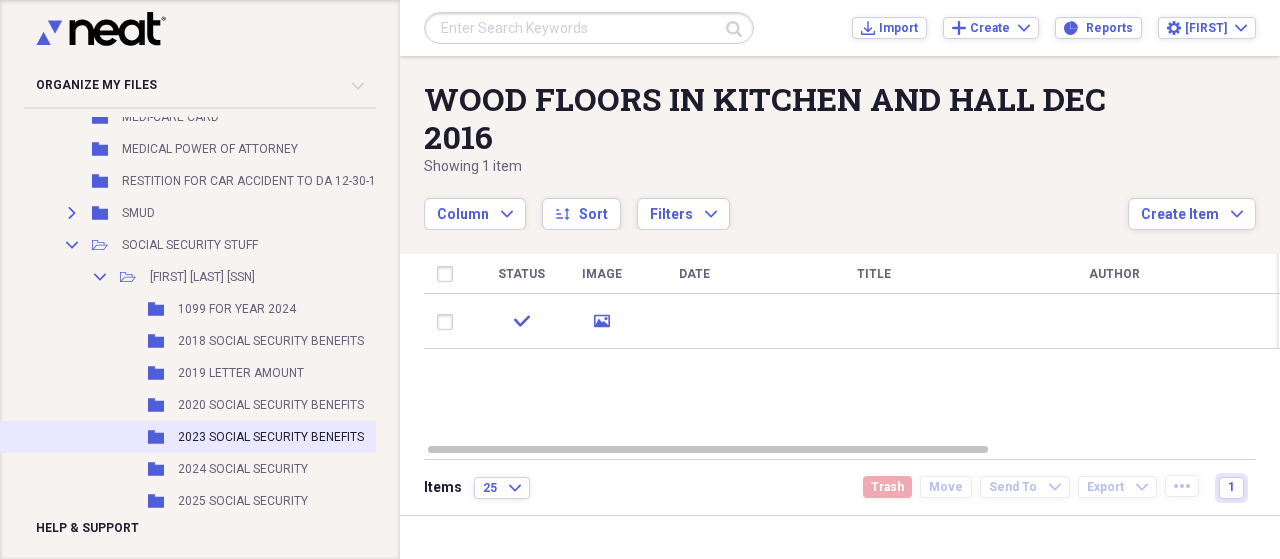 scroll, scrollTop: 4840, scrollLeft: 0, axis: vertical 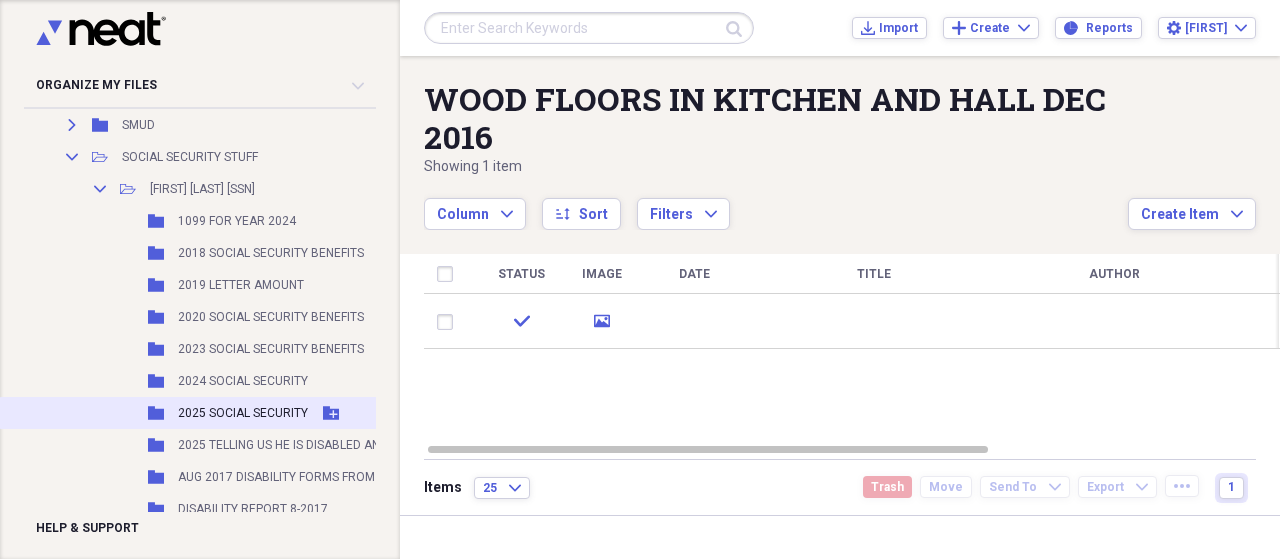 click on "Folder [YEAR] [SSN] Add Folder" at bounding box center [339, 413] 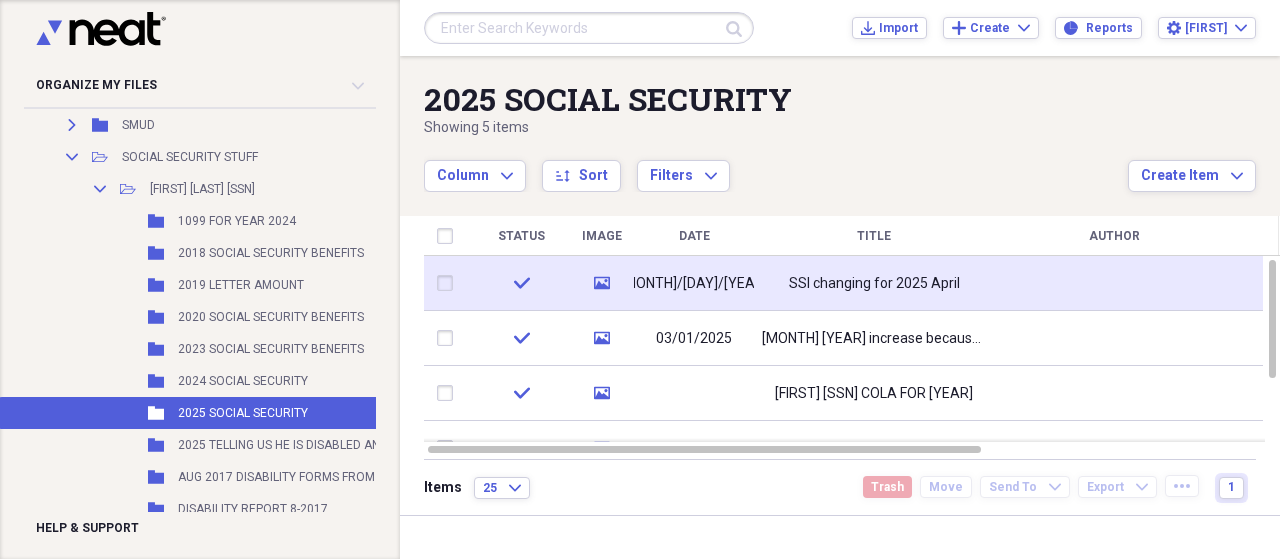 click on "SSI changing for 2025 April" at bounding box center (874, 284) 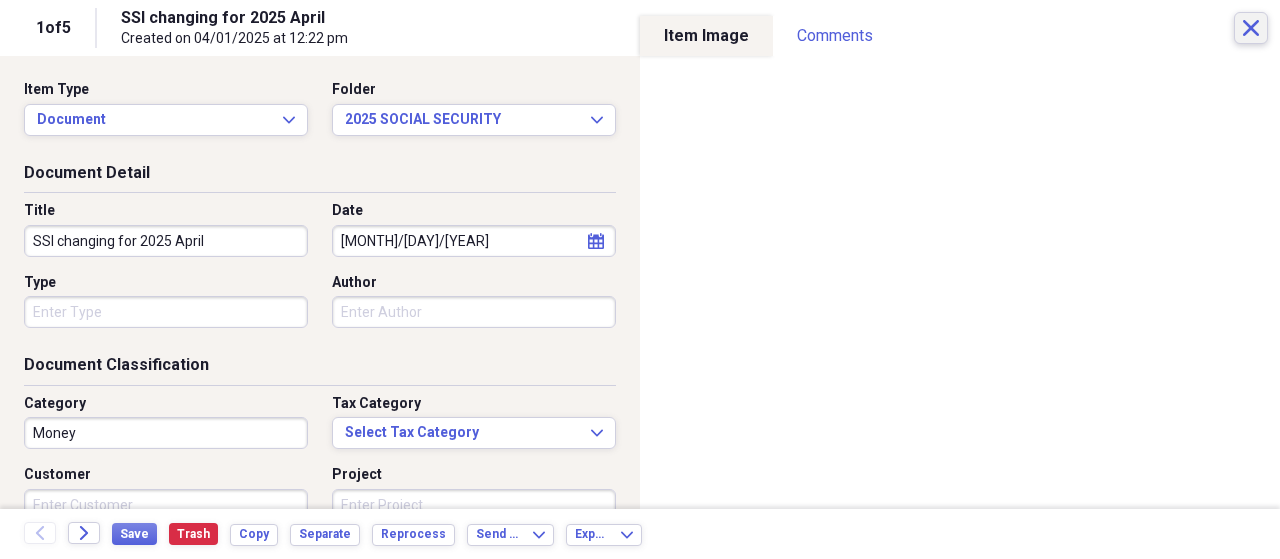 click on "Close" at bounding box center (1251, 28) 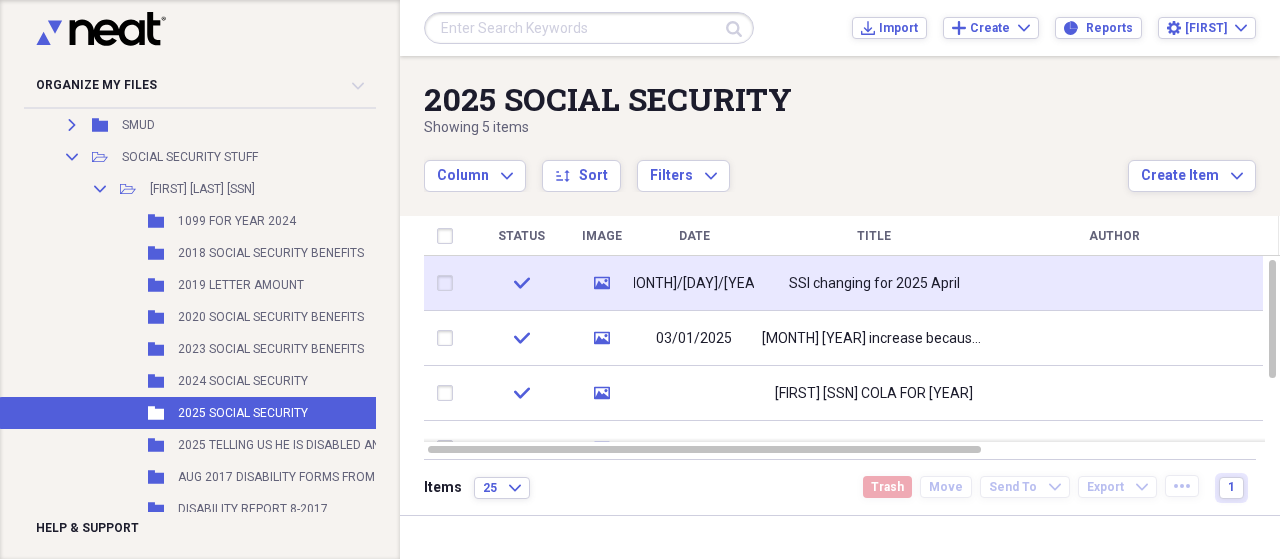 click on "SSI changing for 2025 April" at bounding box center [874, 283] 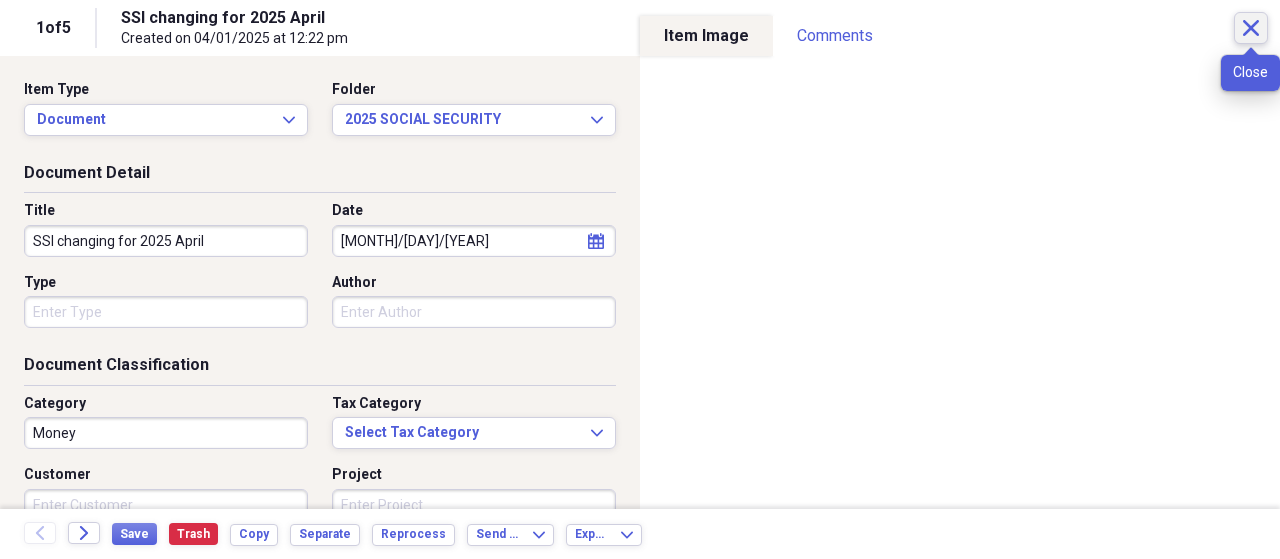 click on "Close" 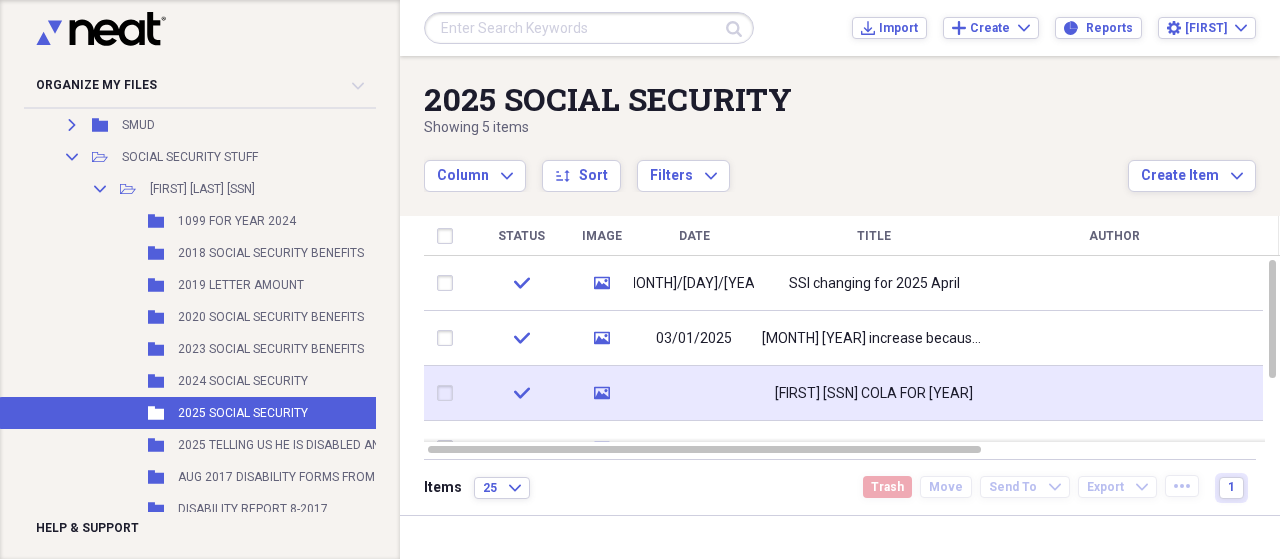click on "[FIRST] [SSN] COLA FOR [YEAR]" at bounding box center [874, 394] 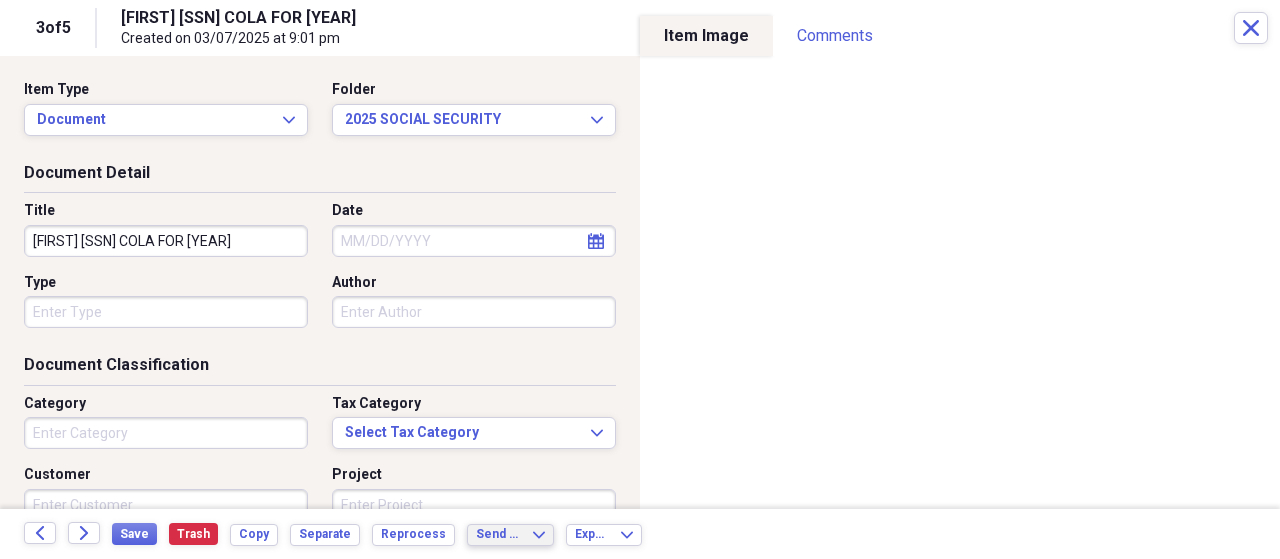 click on "Send To" at bounding box center [498, 534] 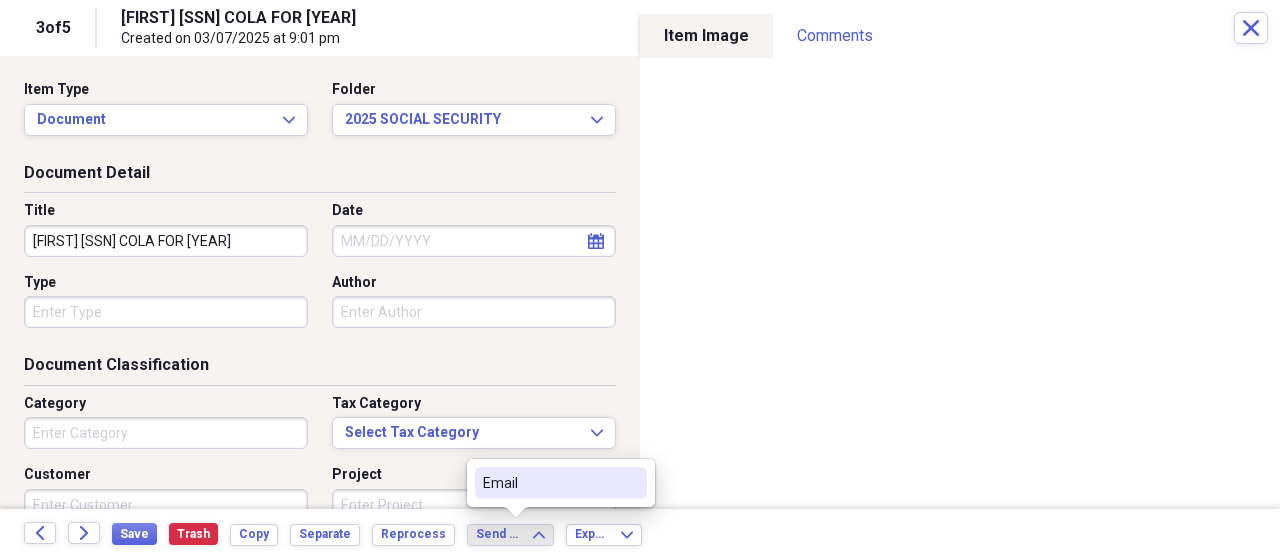 click on "Email" at bounding box center (549, 483) 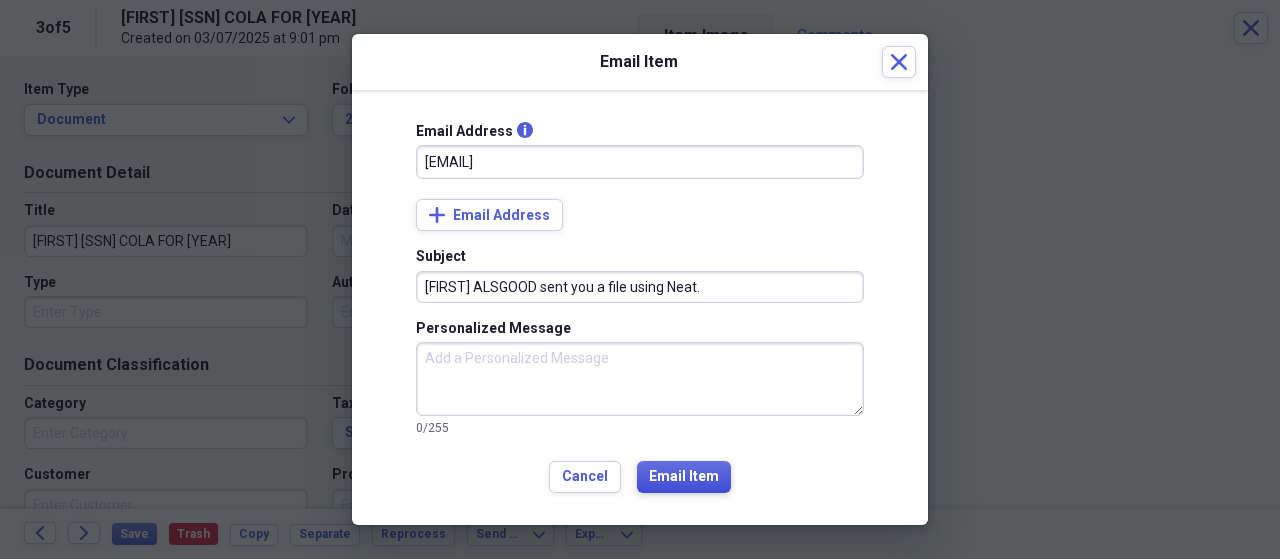 type on "[EMAIL]" 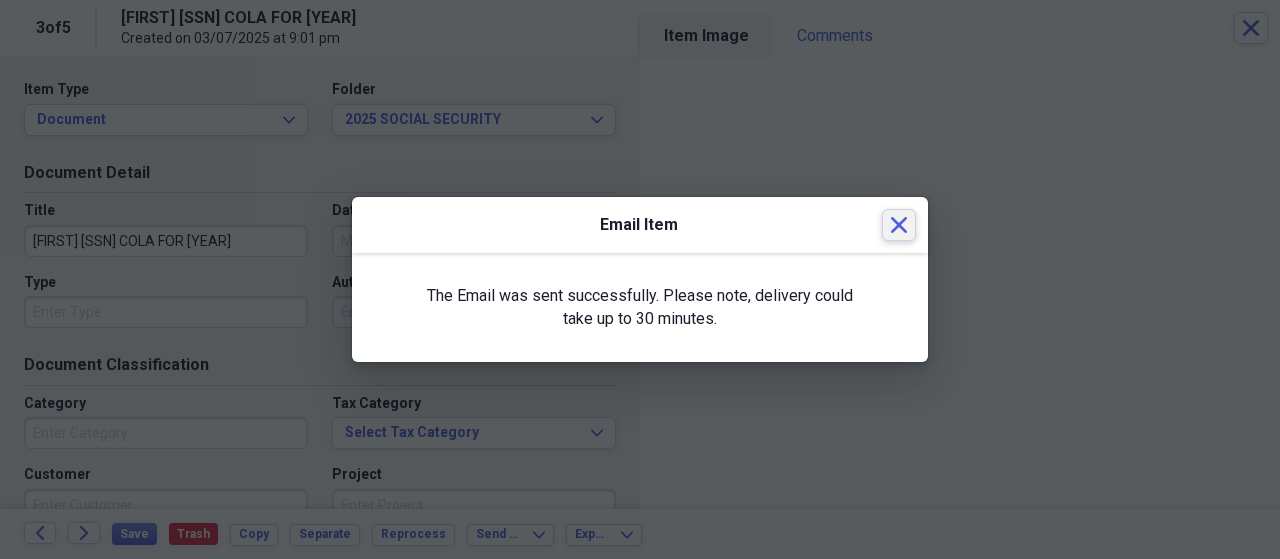 click on "Close" 